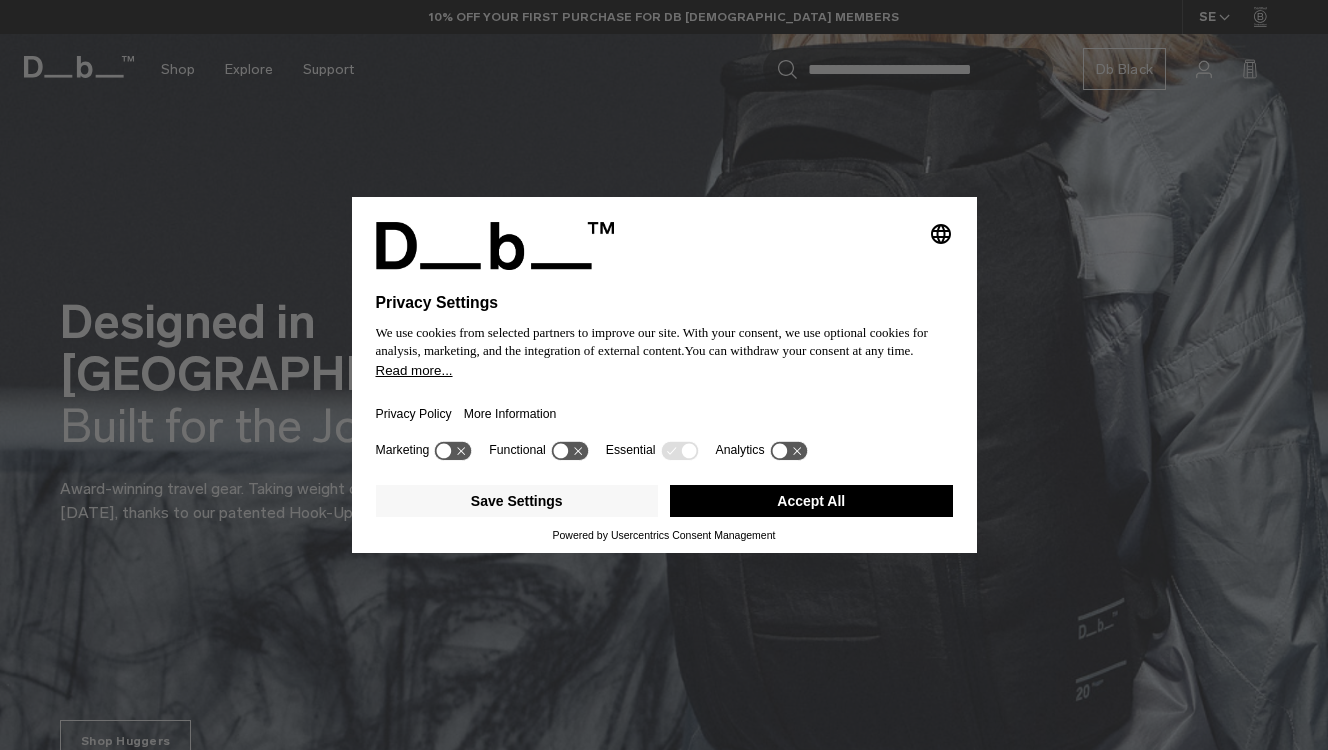 scroll, scrollTop: 0, scrollLeft: 0, axis: both 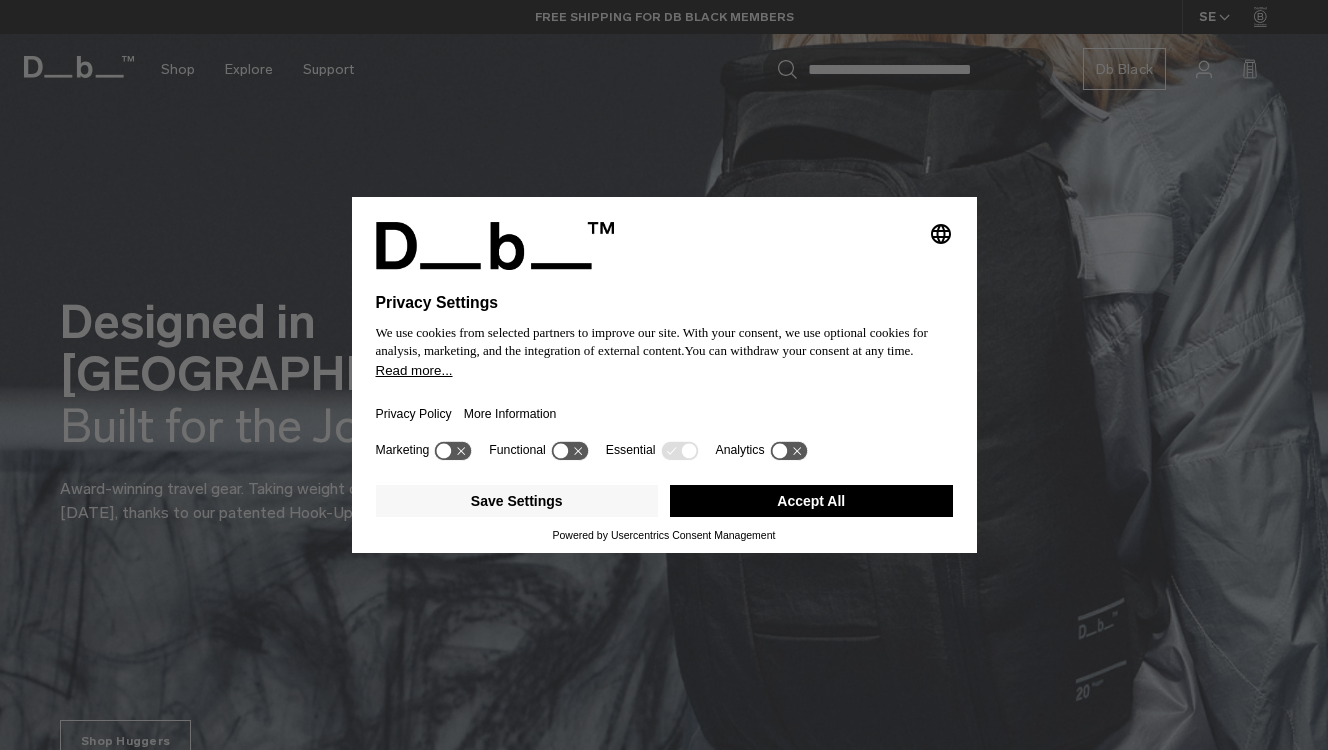 click on "Accept All" at bounding box center (811, 501) 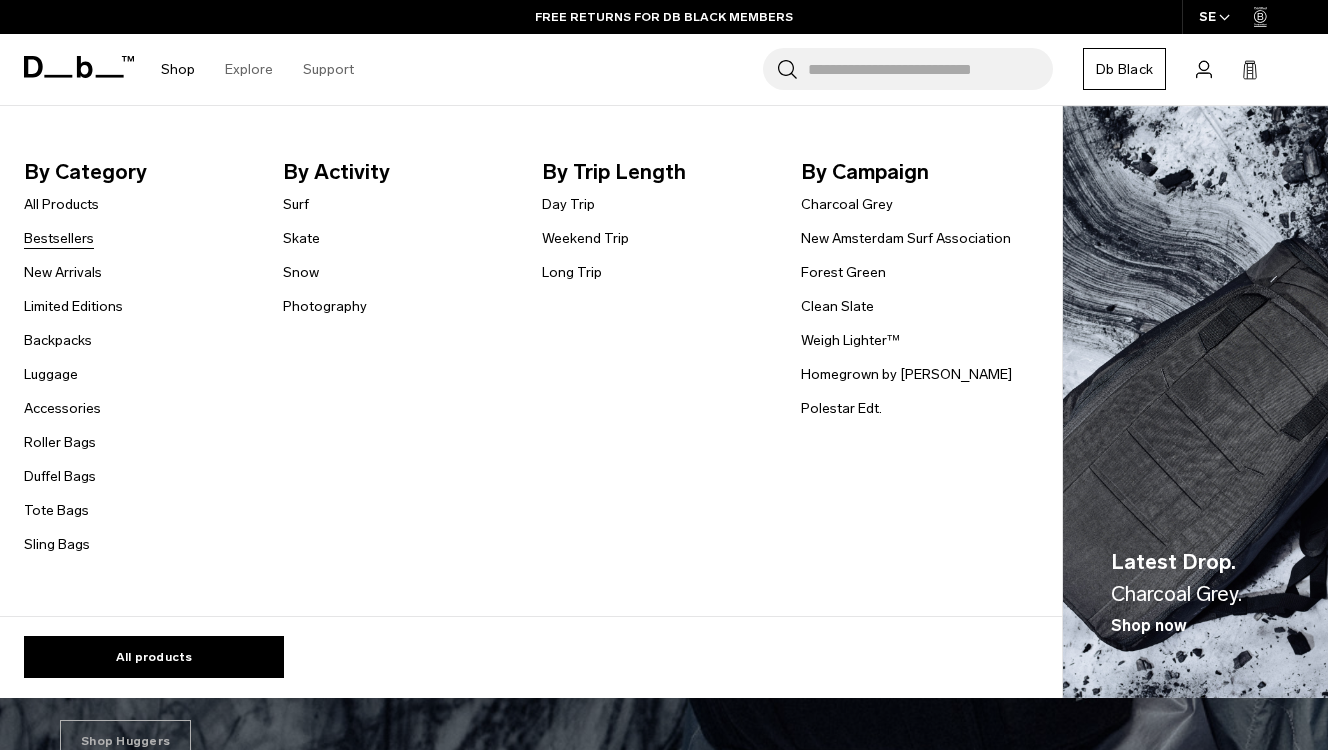 click on "Bestsellers" at bounding box center [59, 238] 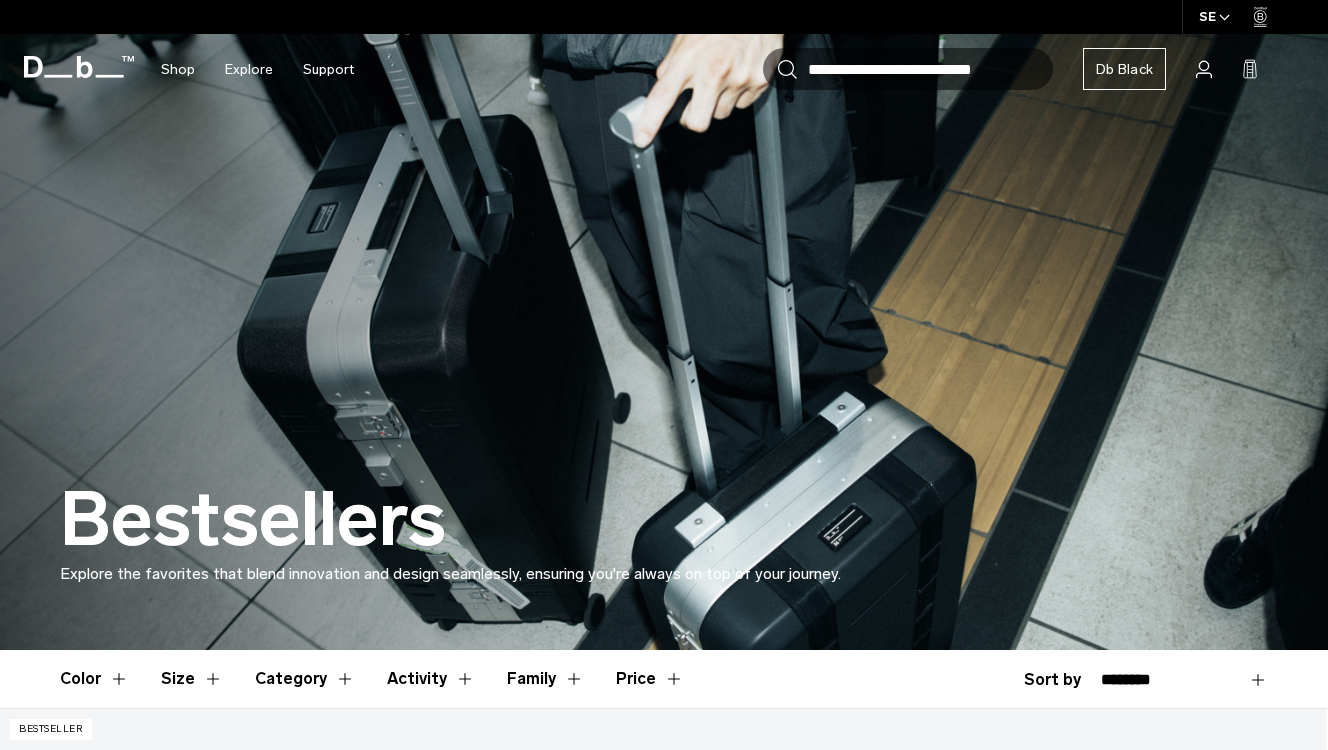 scroll, scrollTop: 0, scrollLeft: 0, axis: both 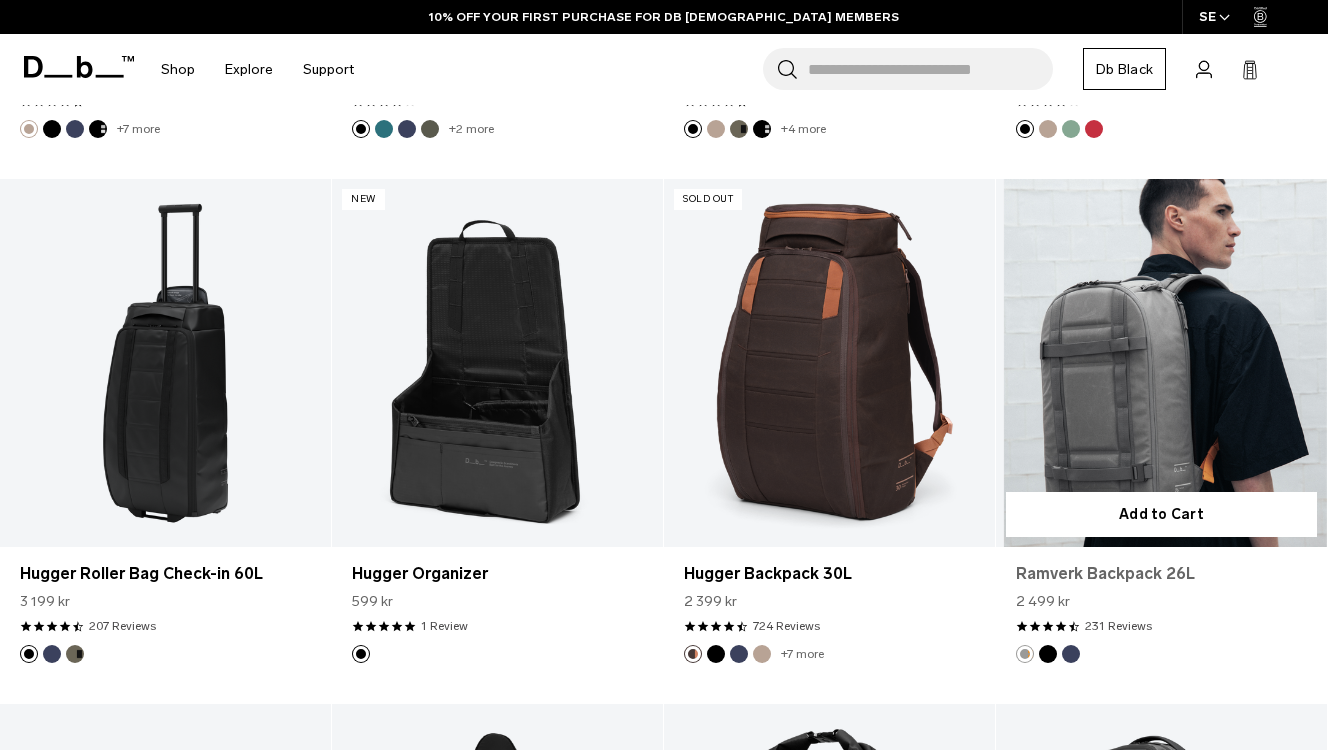 click on "Ramverk Backpack 26L" at bounding box center (1161, 574) 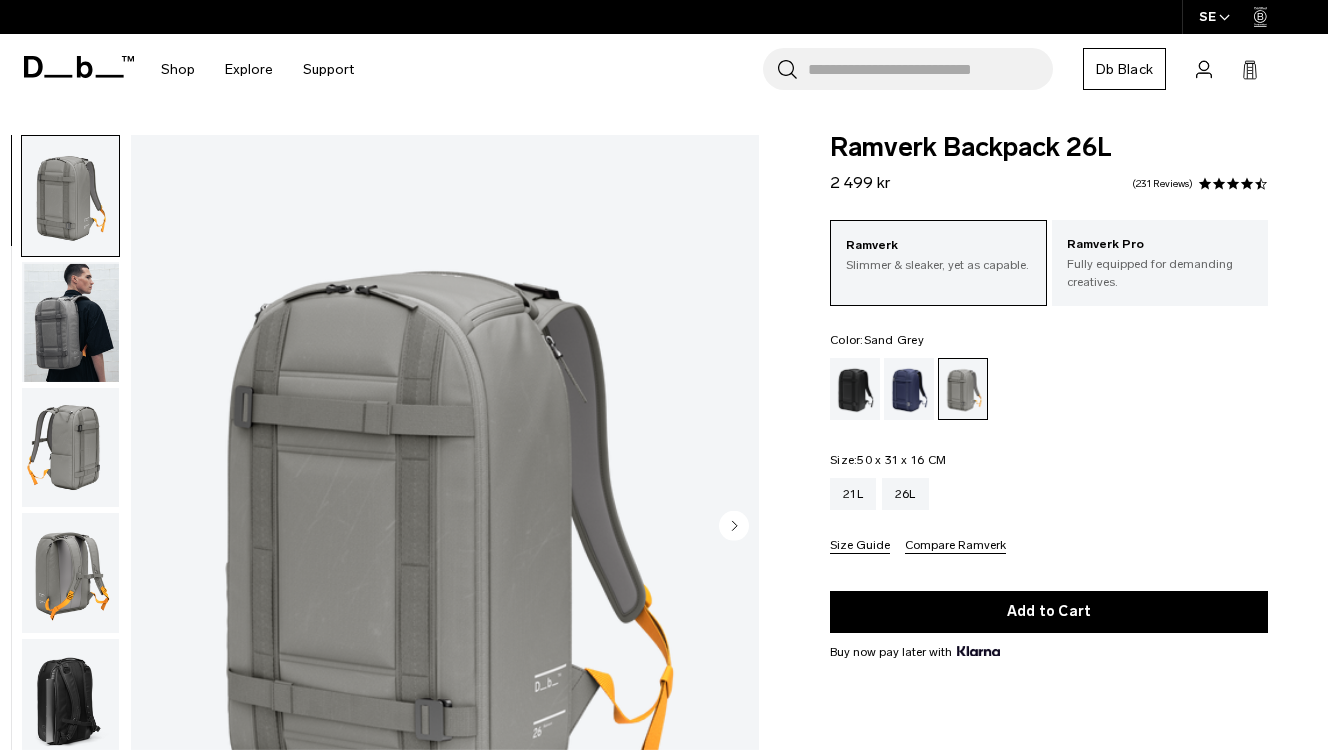 scroll, scrollTop: 0, scrollLeft: 0, axis: both 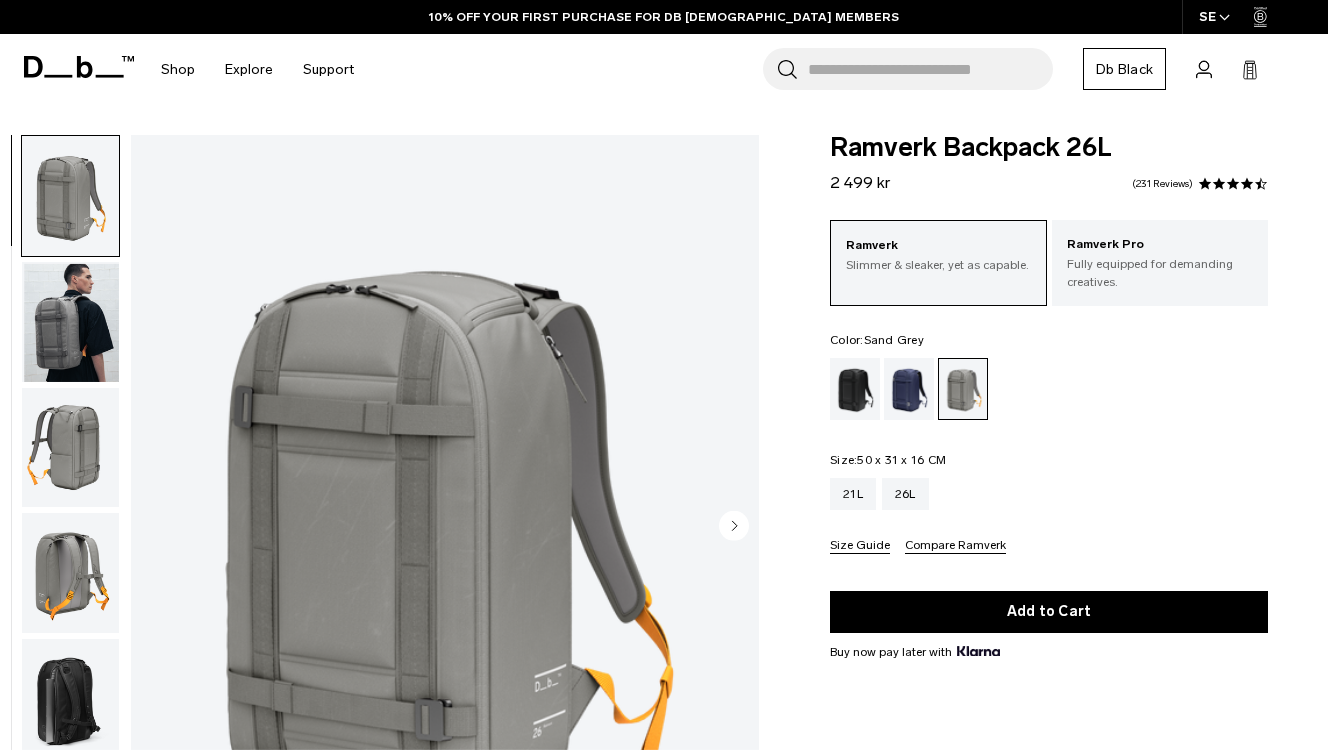 click at bounding box center [70, 322] 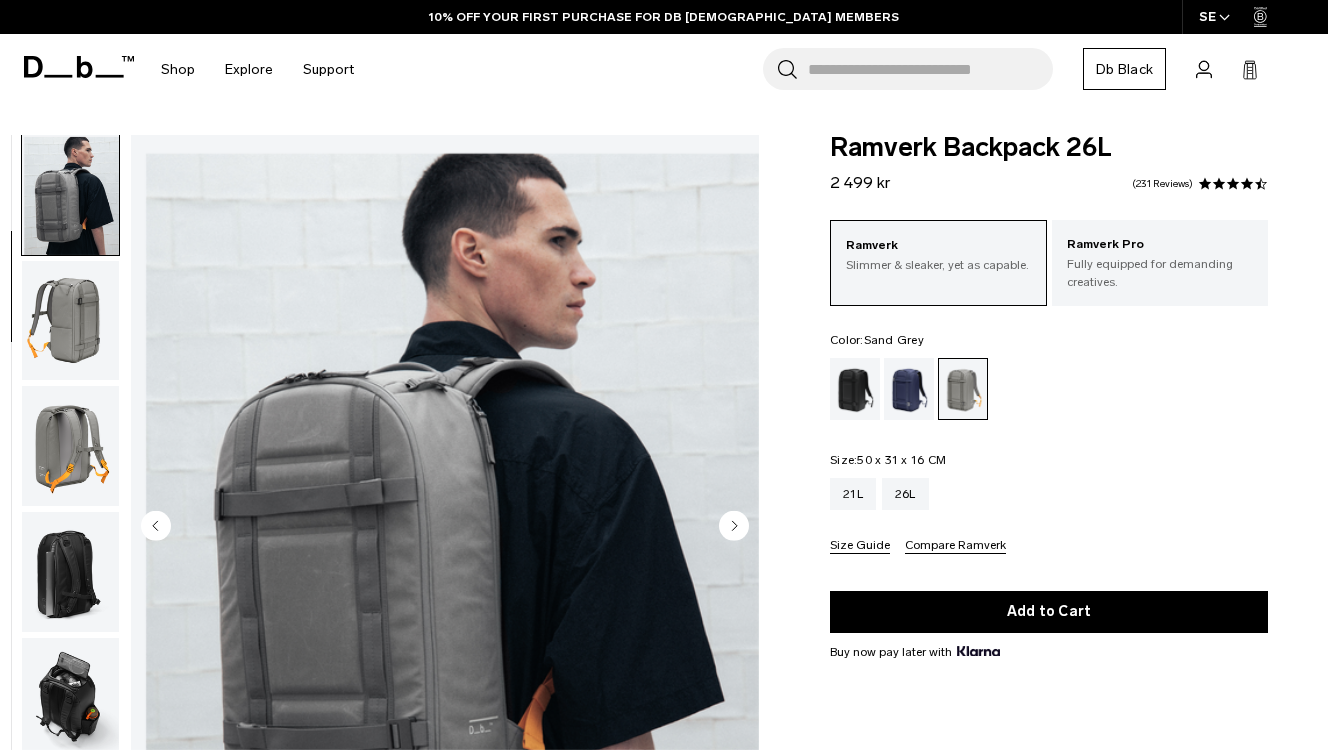 click at bounding box center (70, 321) 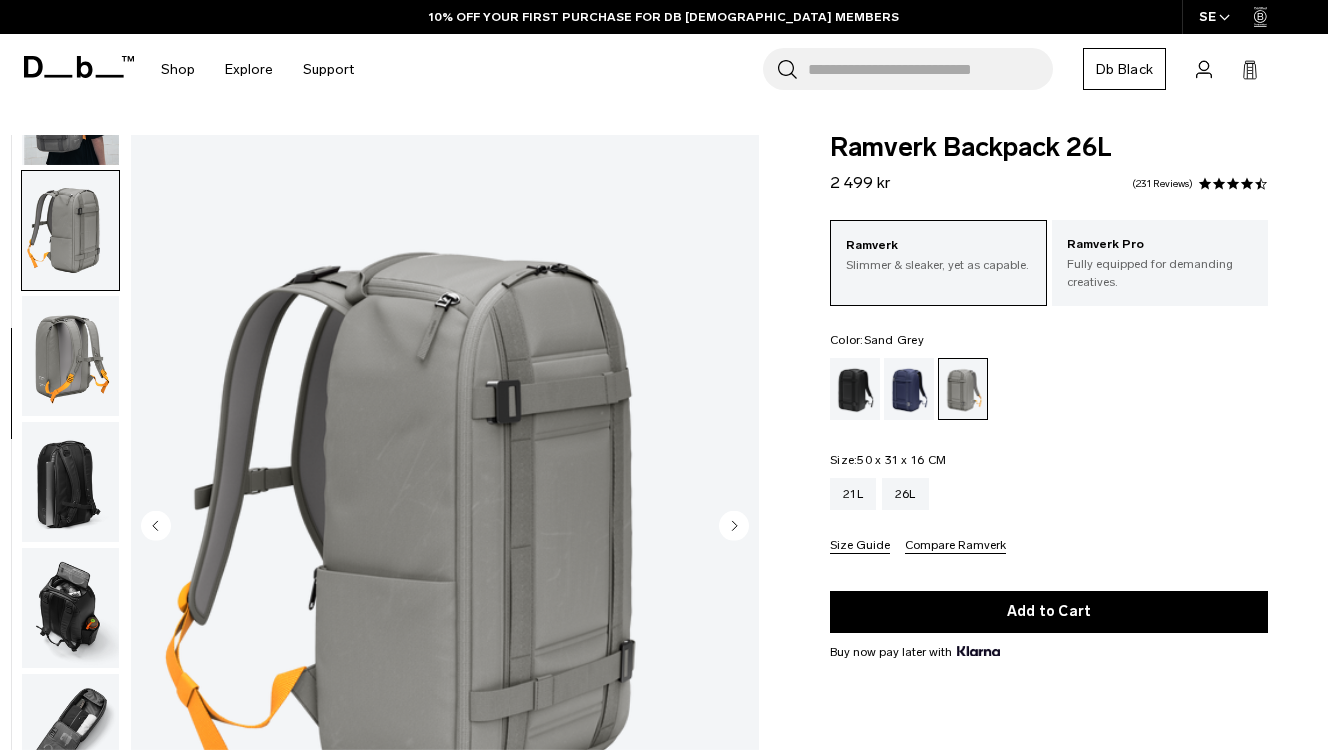 scroll, scrollTop: 229, scrollLeft: 0, axis: vertical 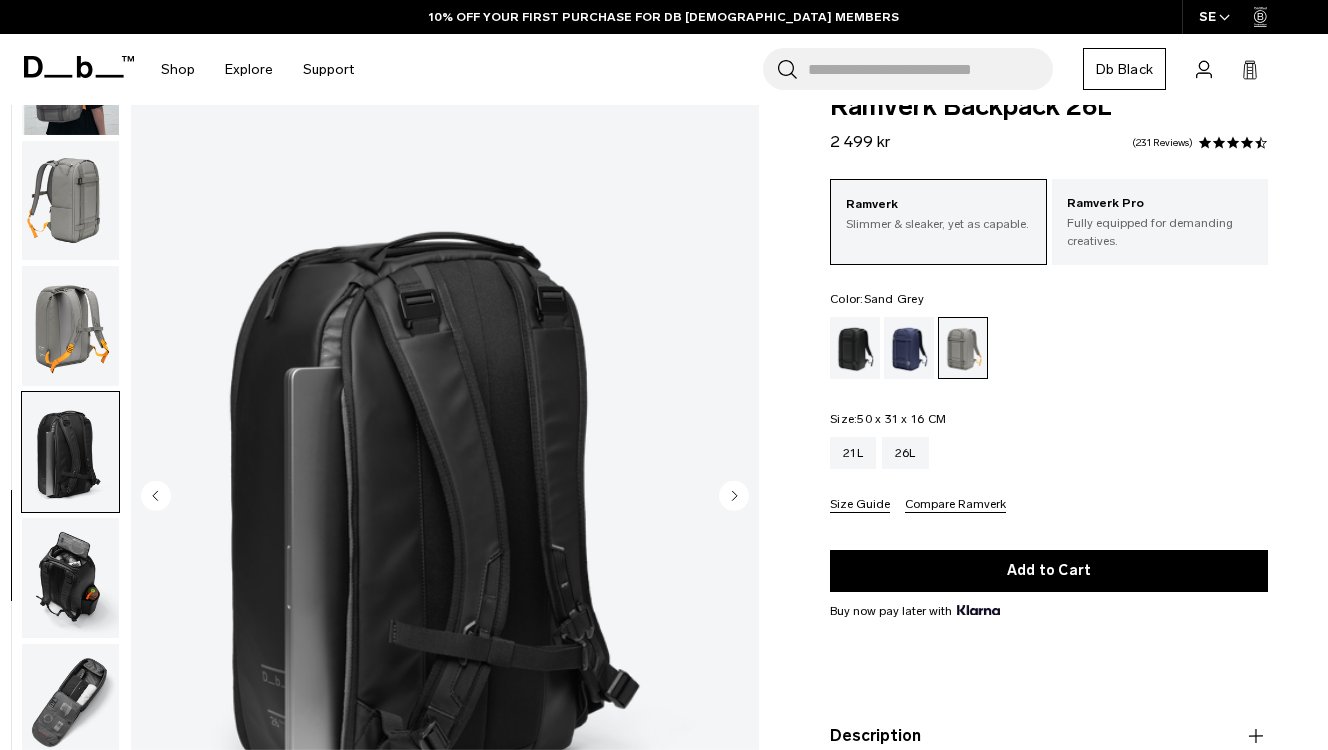 click at bounding box center (70, 578) 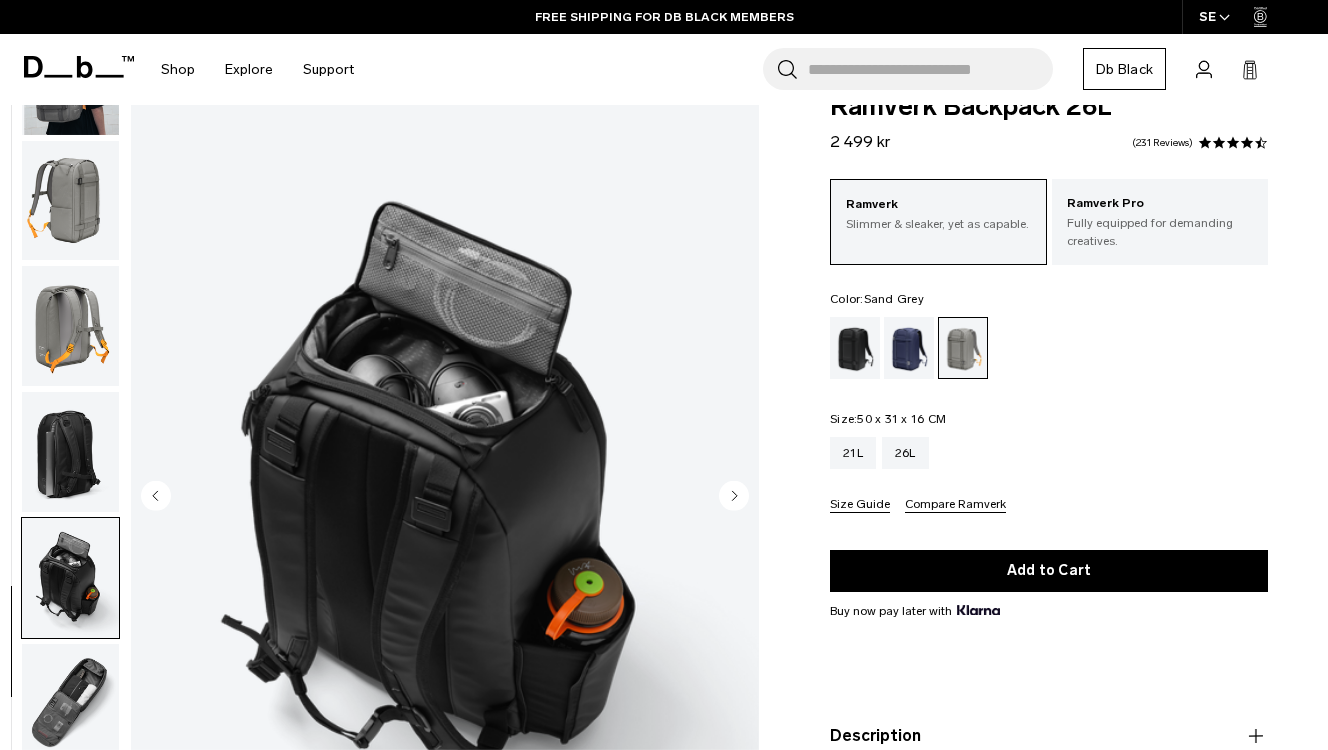 click at bounding box center [70, 704] 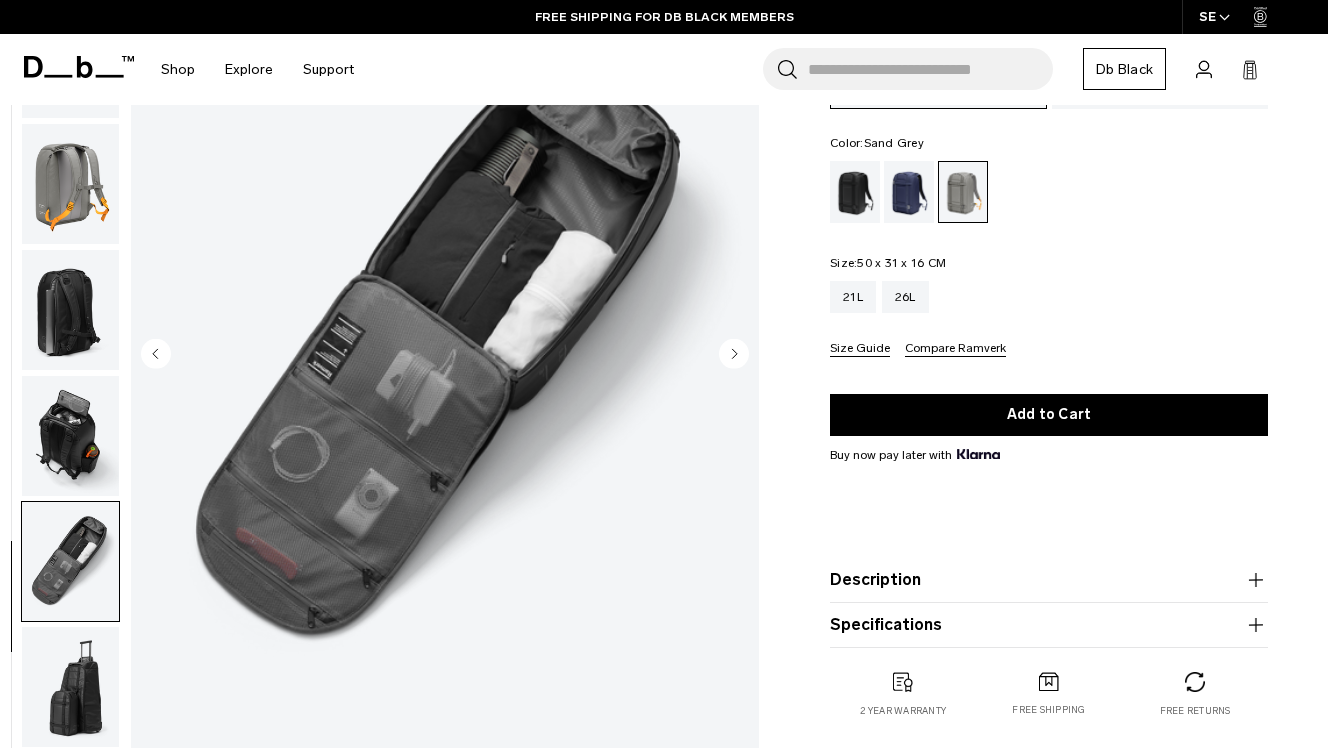 scroll, scrollTop: 206, scrollLeft: 0, axis: vertical 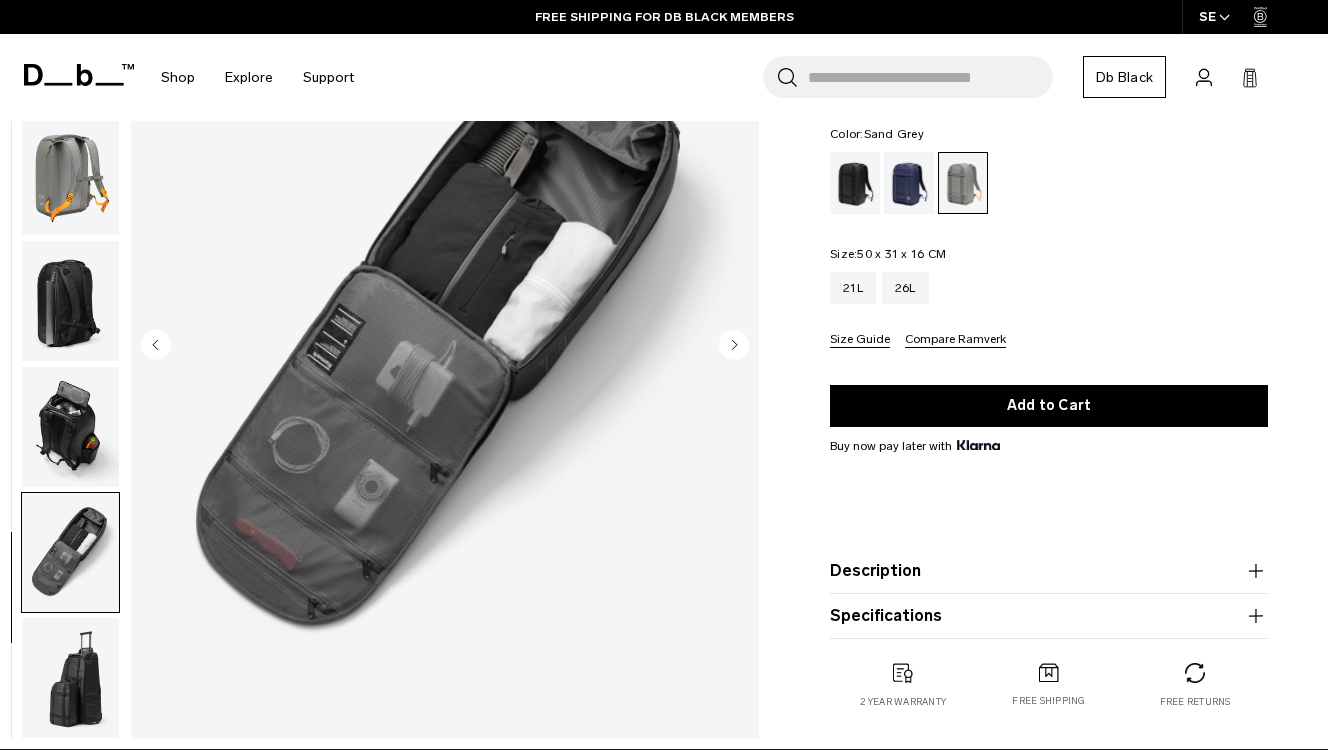 click at bounding box center (70, 678) 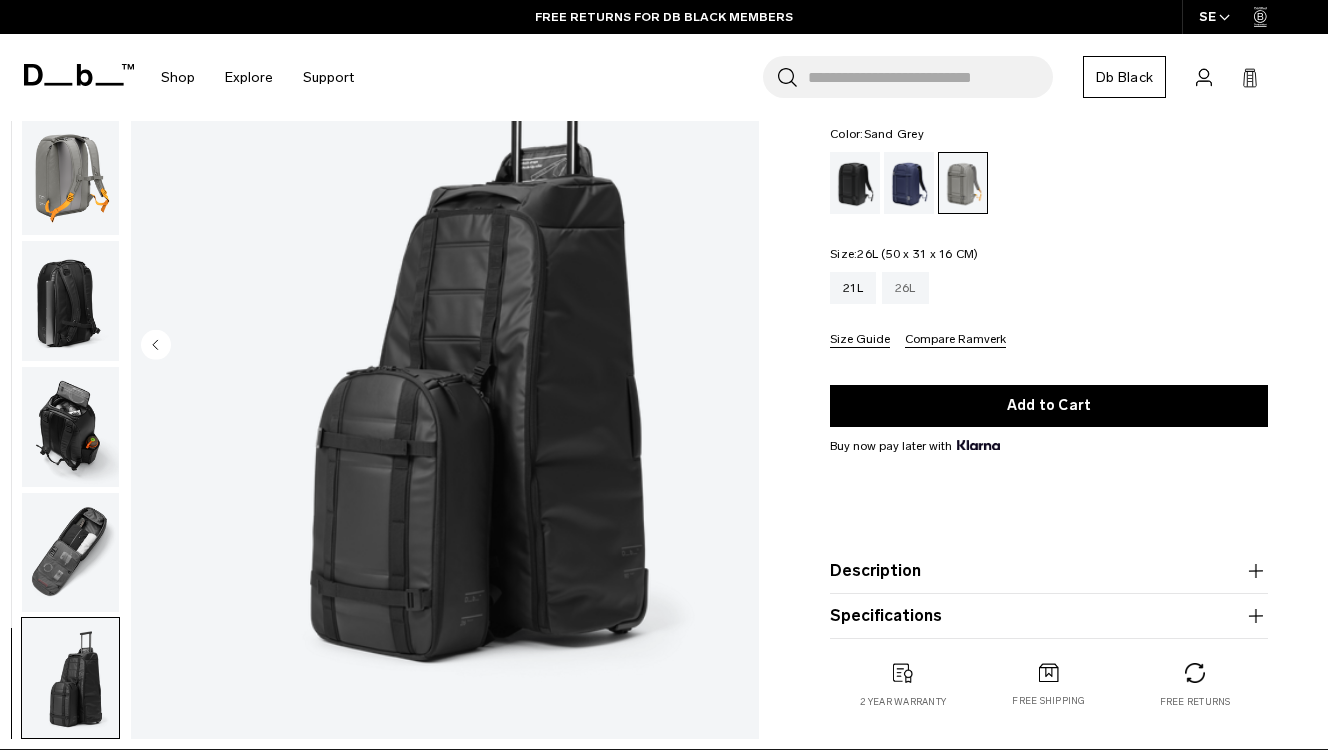 click on "26L" at bounding box center [905, 288] 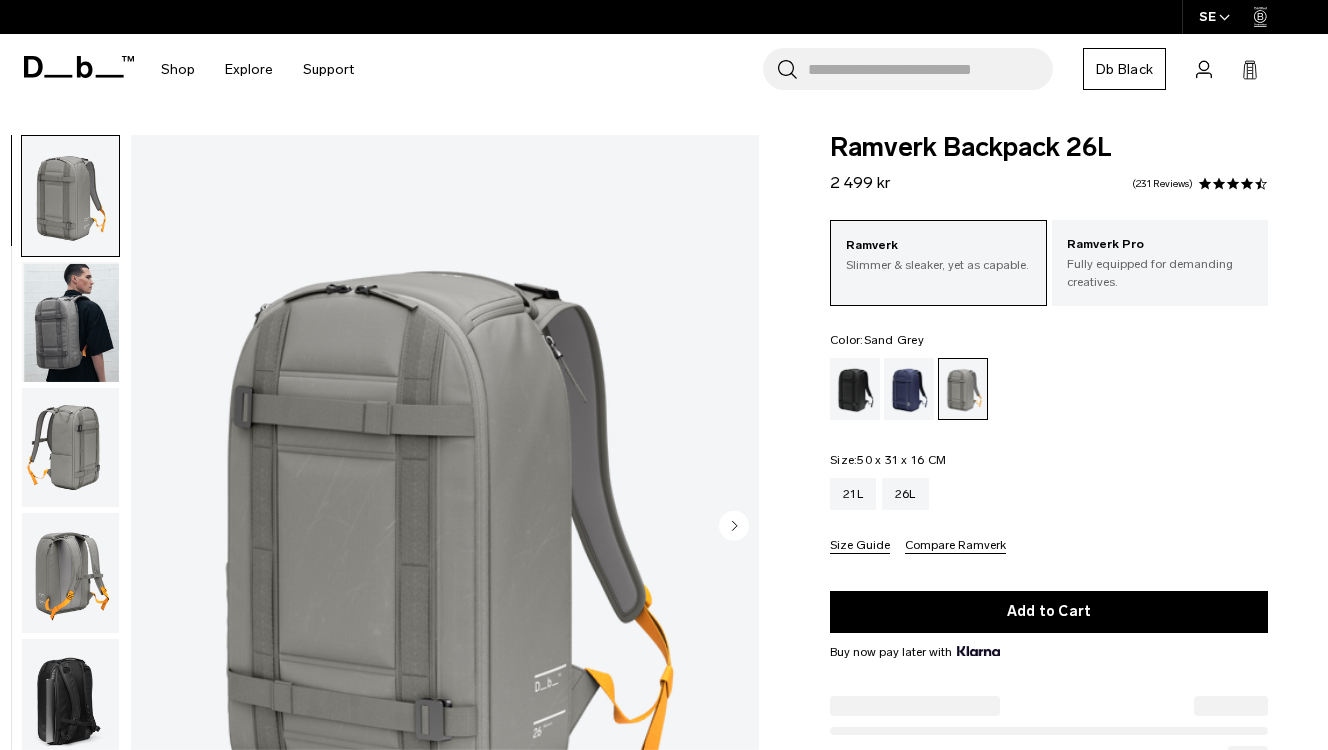 scroll, scrollTop: 0, scrollLeft: 0, axis: both 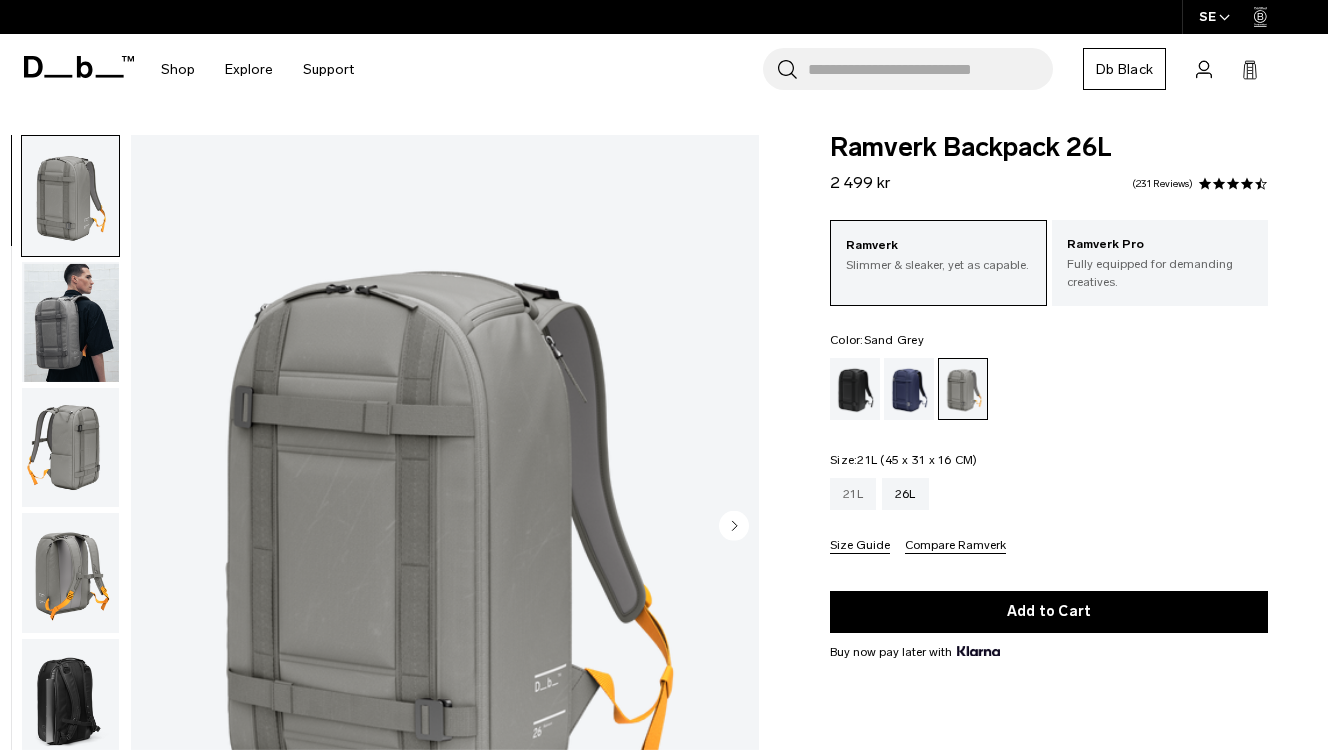 click on "21L" at bounding box center [853, 494] 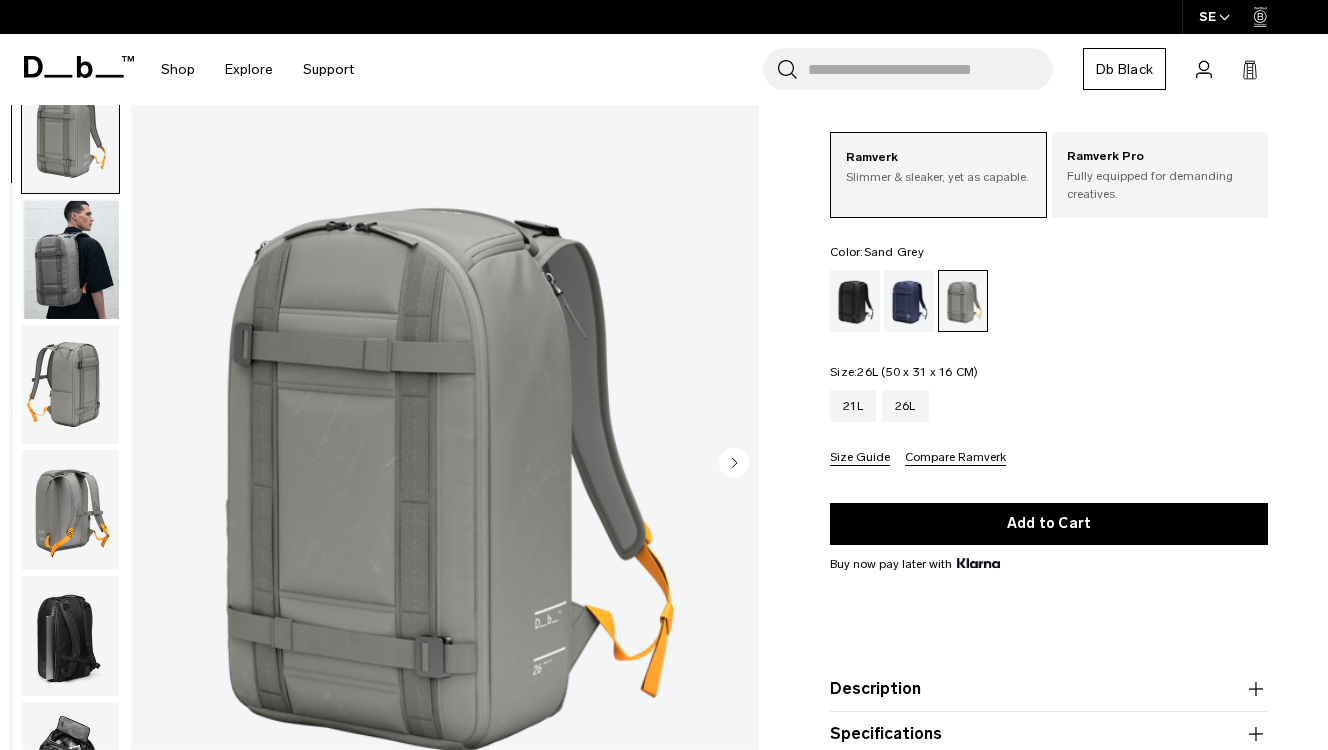 scroll, scrollTop: 0, scrollLeft: 0, axis: both 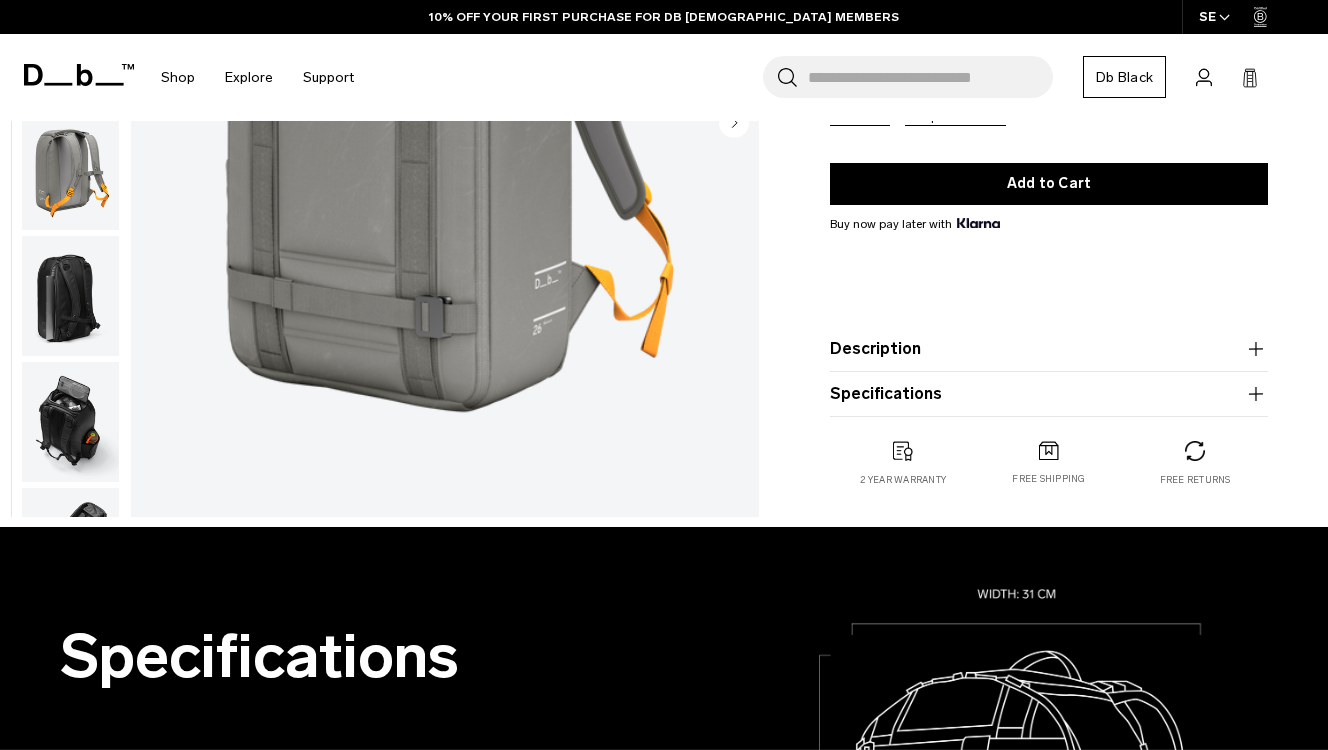 click on "Description" at bounding box center (1049, 349) 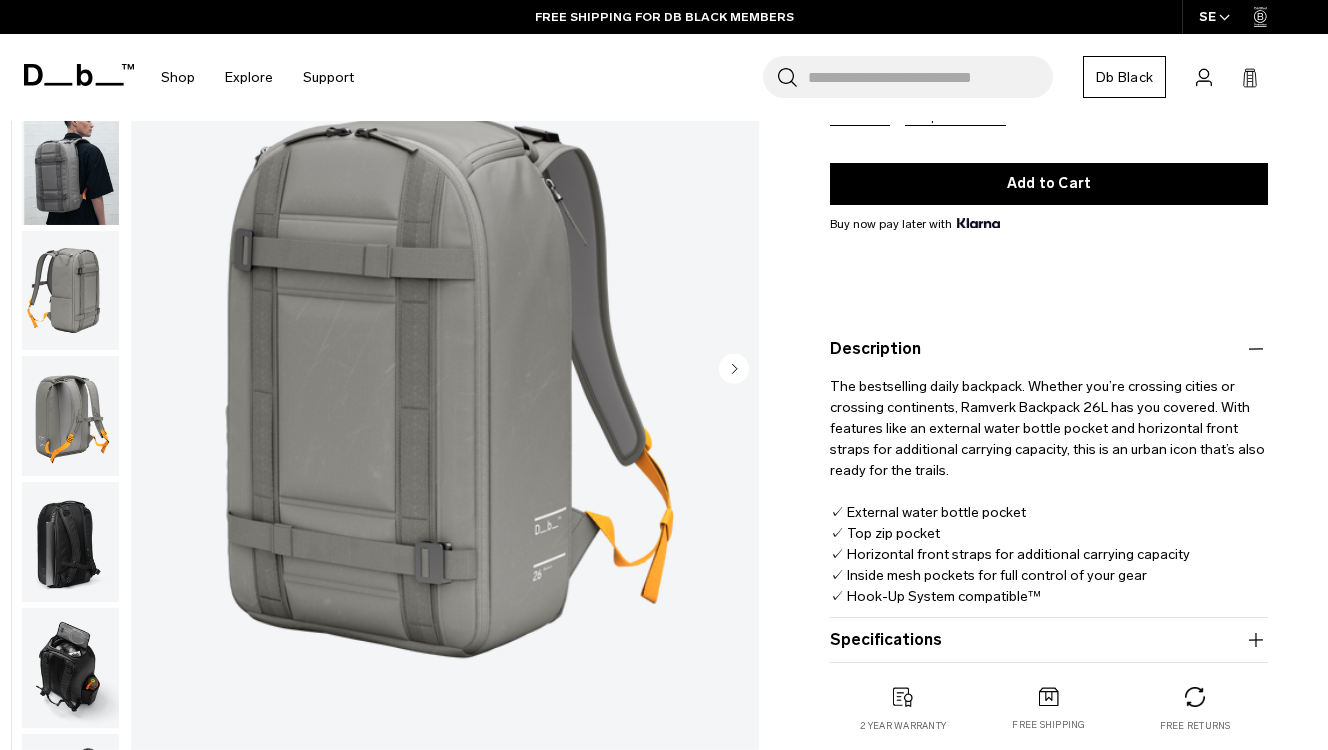 click on "Specifications
Volume  26 Litres
Dimensions   50 x 31 x 16 CM (H x W x D)
Weight  1.3 KG" at bounding box center [1049, 640] 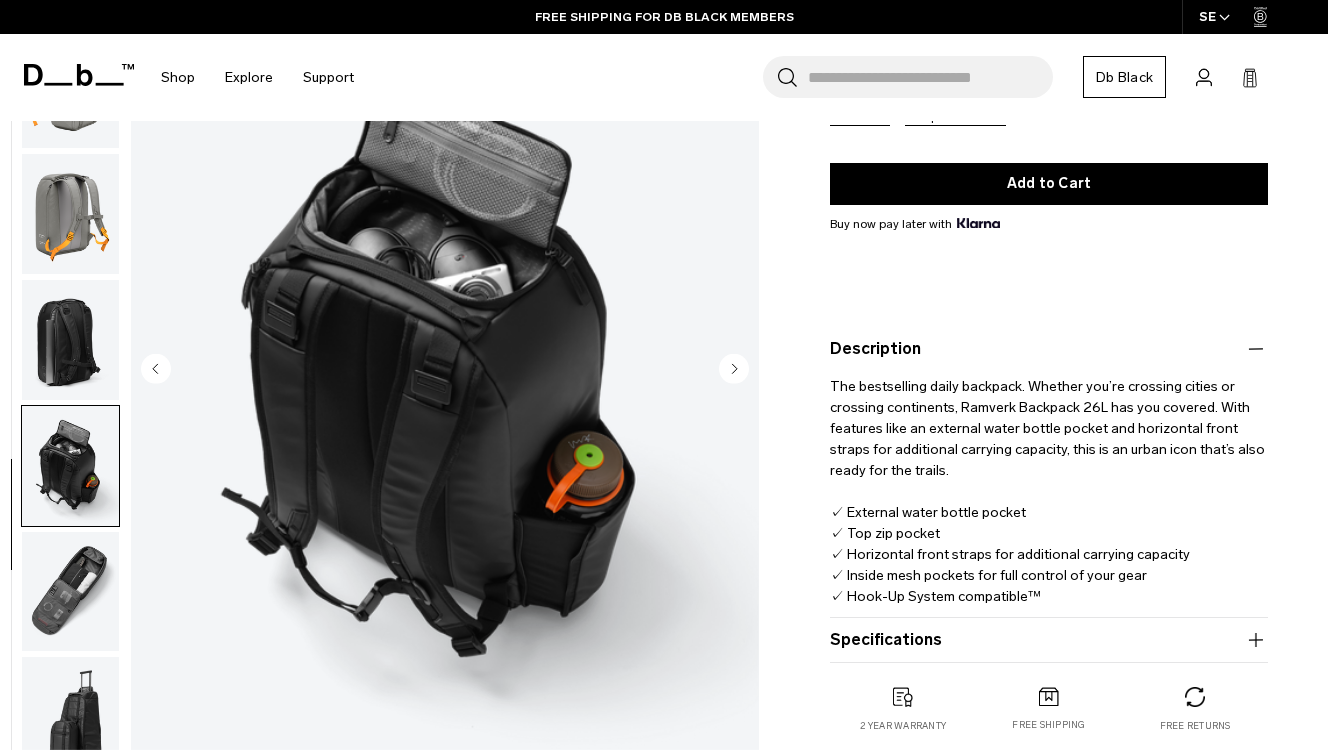 scroll, scrollTop: 229, scrollLeft: 0, axis: vertical 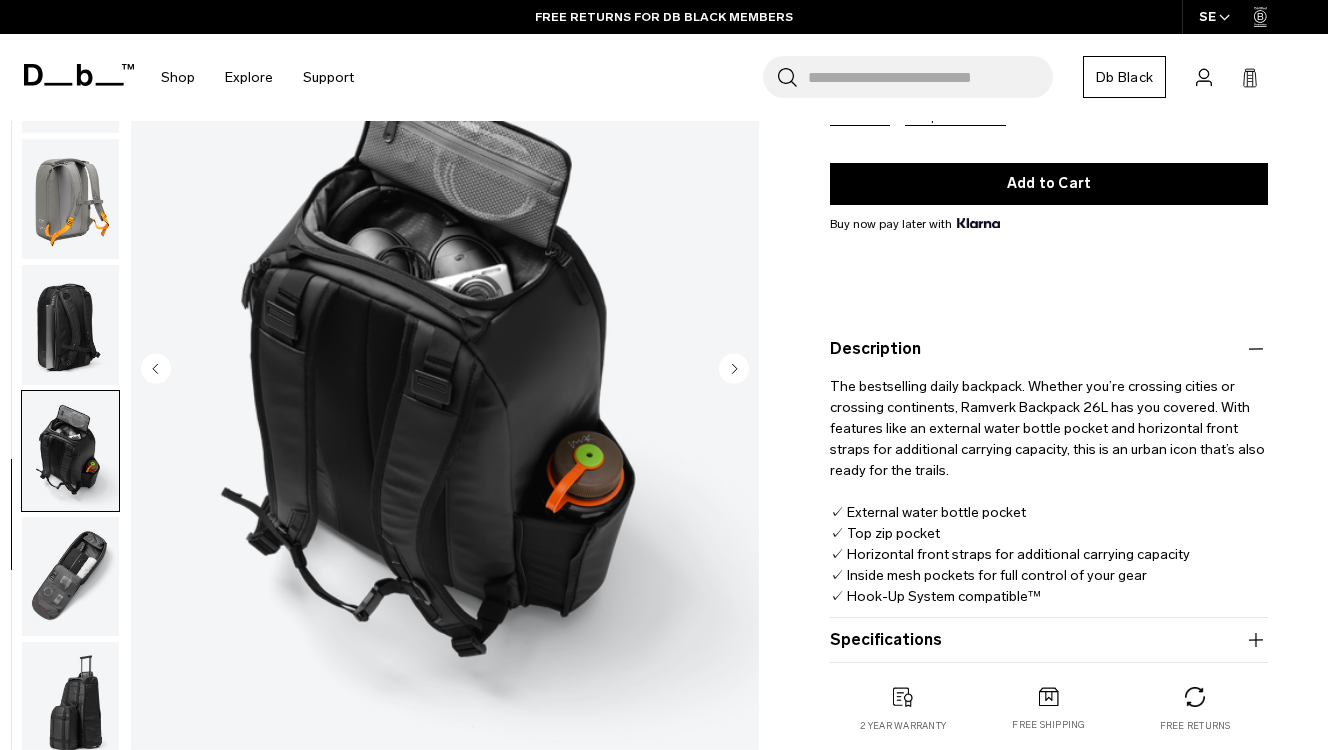 click at bounding box center [70, 702] 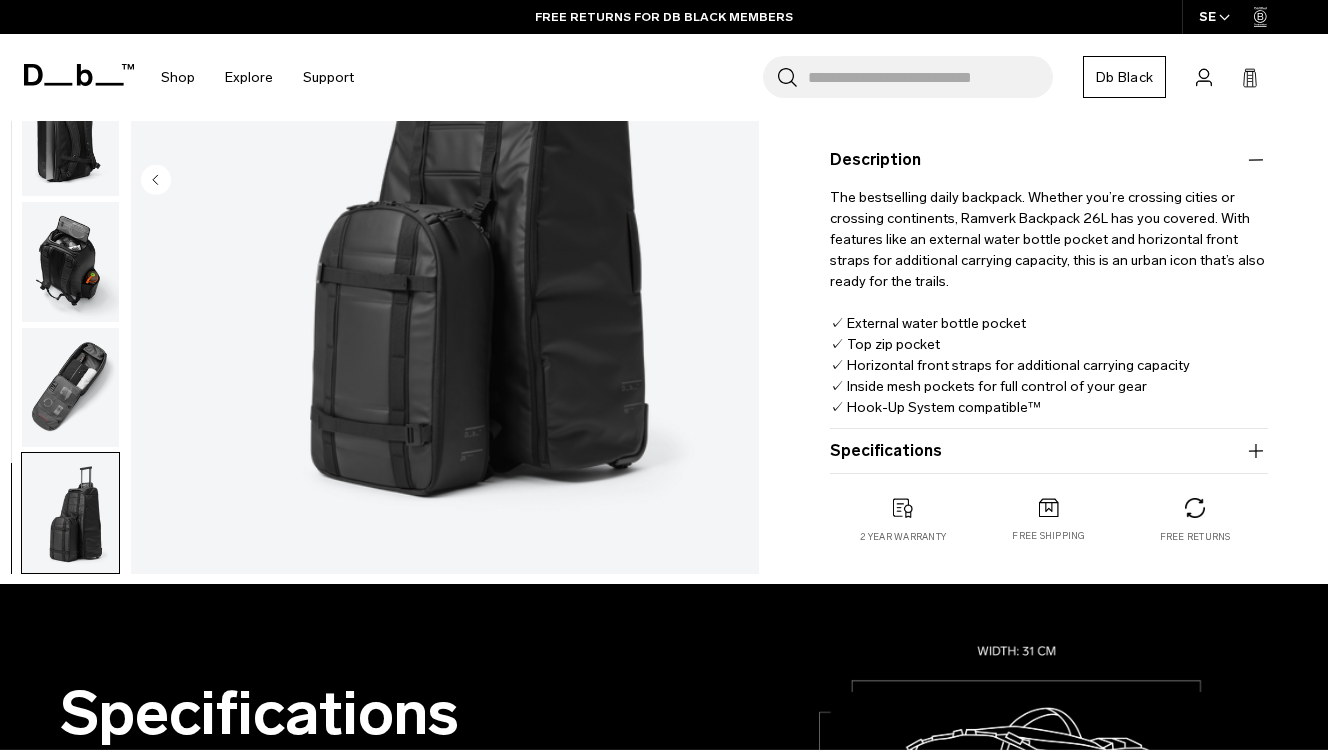 scroll, scrollTop: 640, scrollLeft: 0, axis: vertical 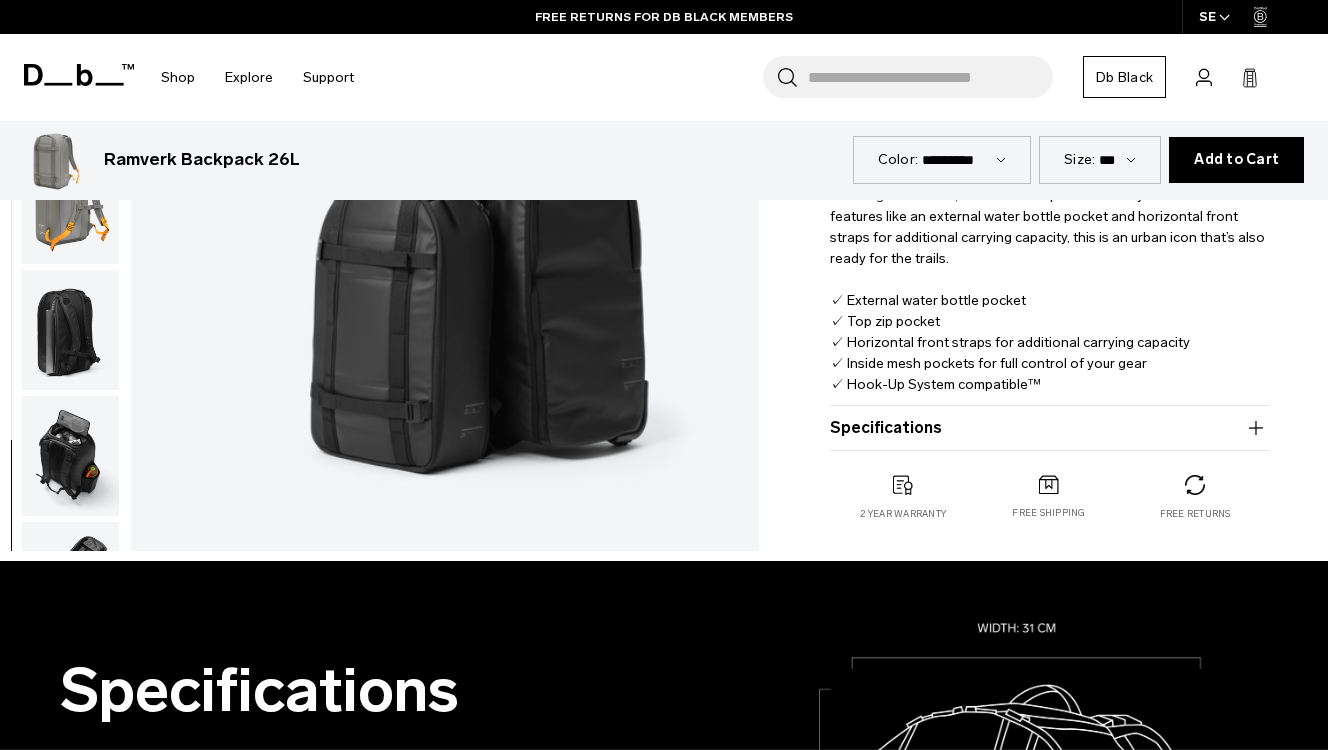 click at bounding box center (70, 330) 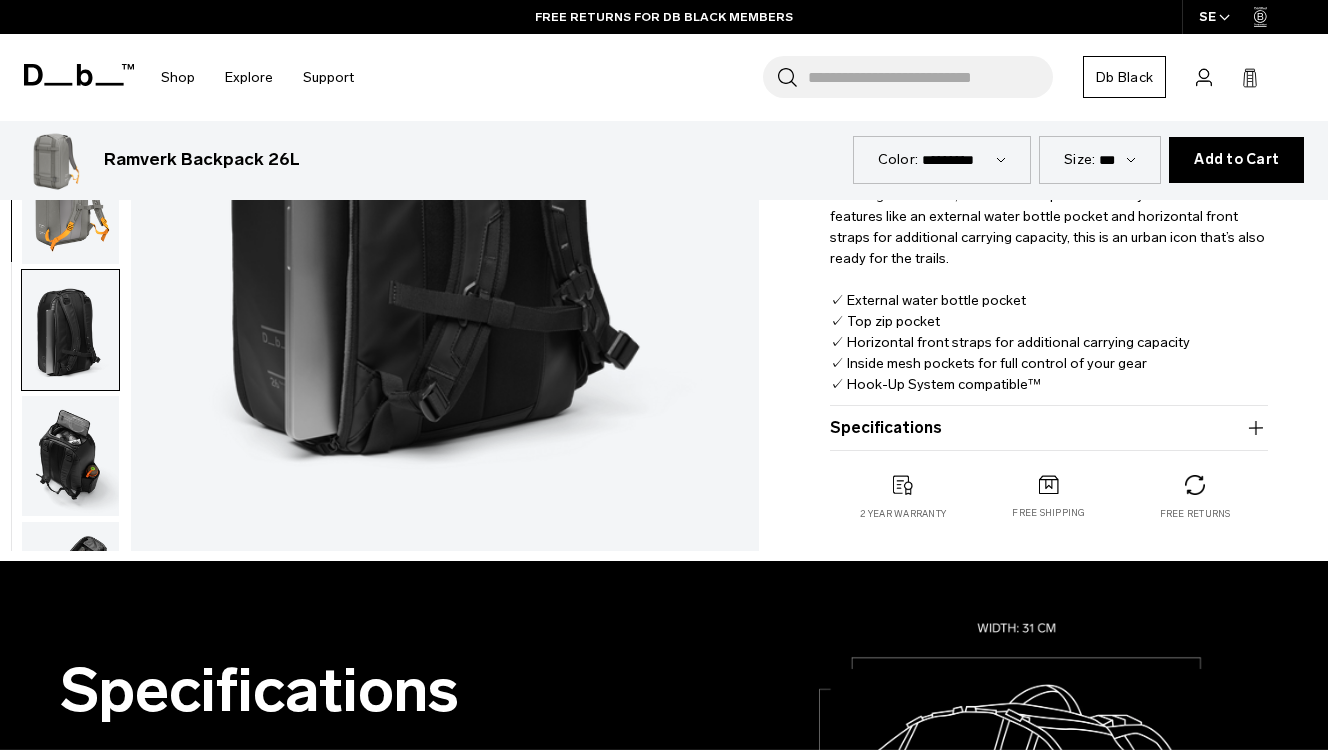 scroll, scrollTop: 0, scrollLeft: 0, axis: both 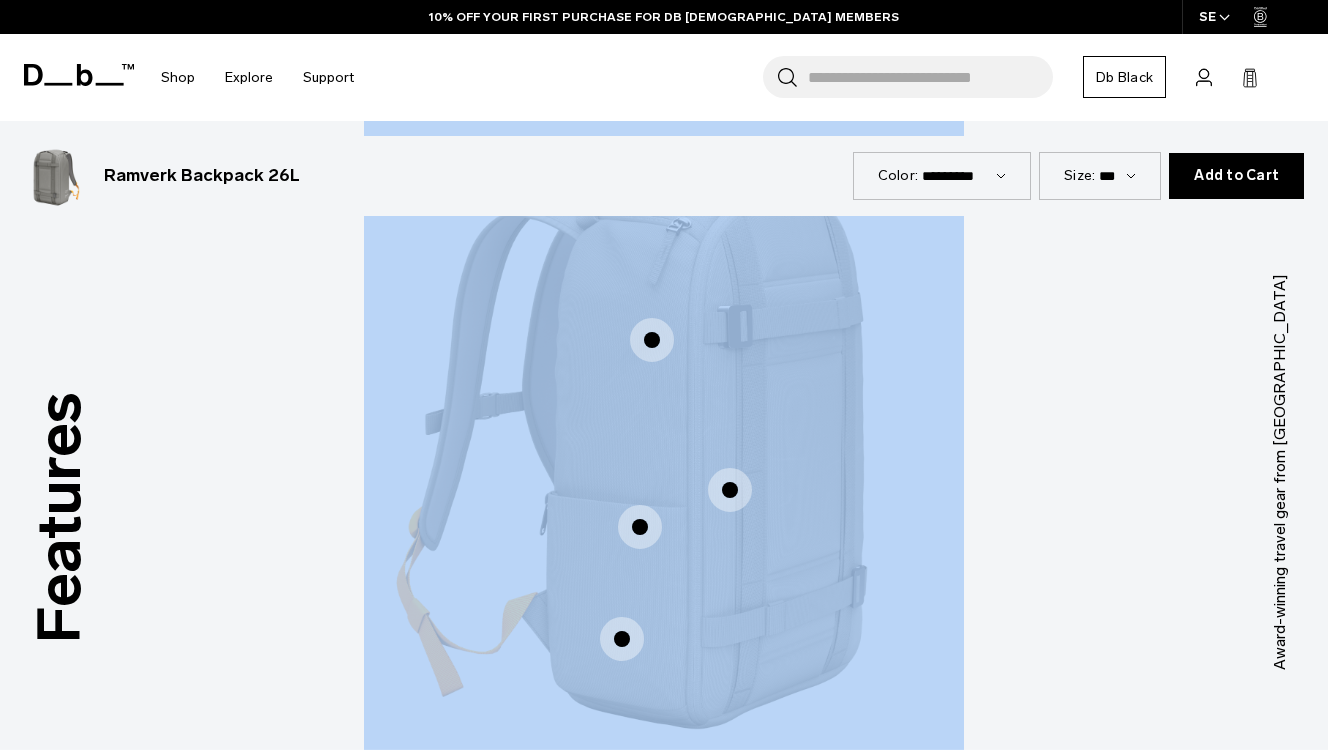 drag, startPoint x: 668, startPoint y: 439, endPoint x: 528, endPoint y: 449, distance: 140.35669 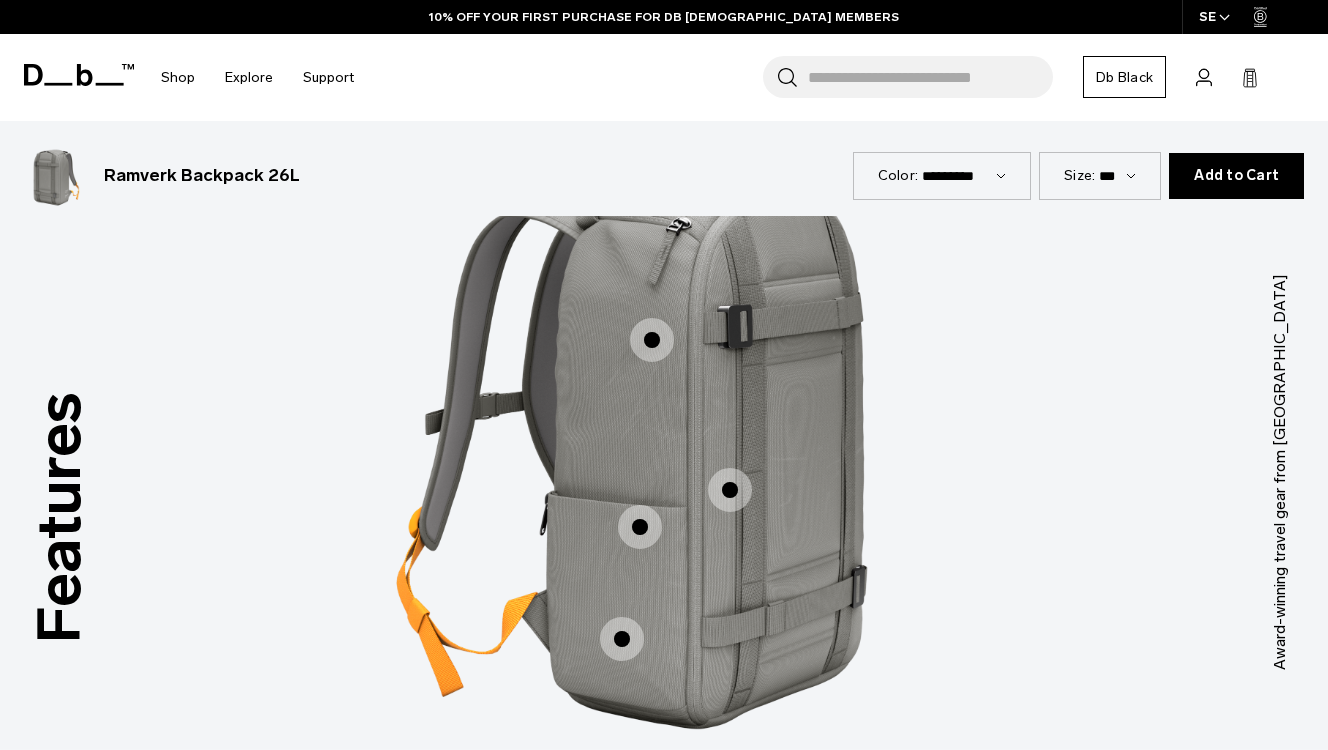 click at bounding box center [652, 340] 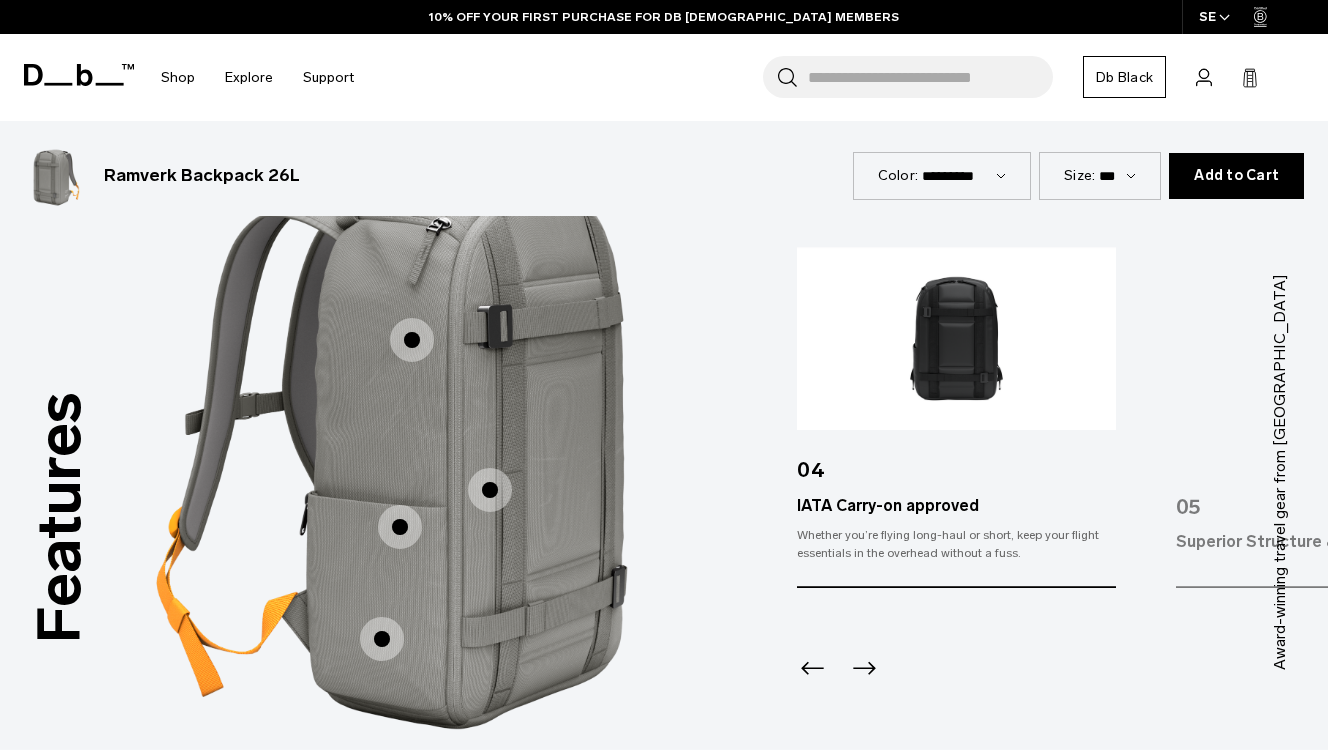 click at bounding box center [490, 490] 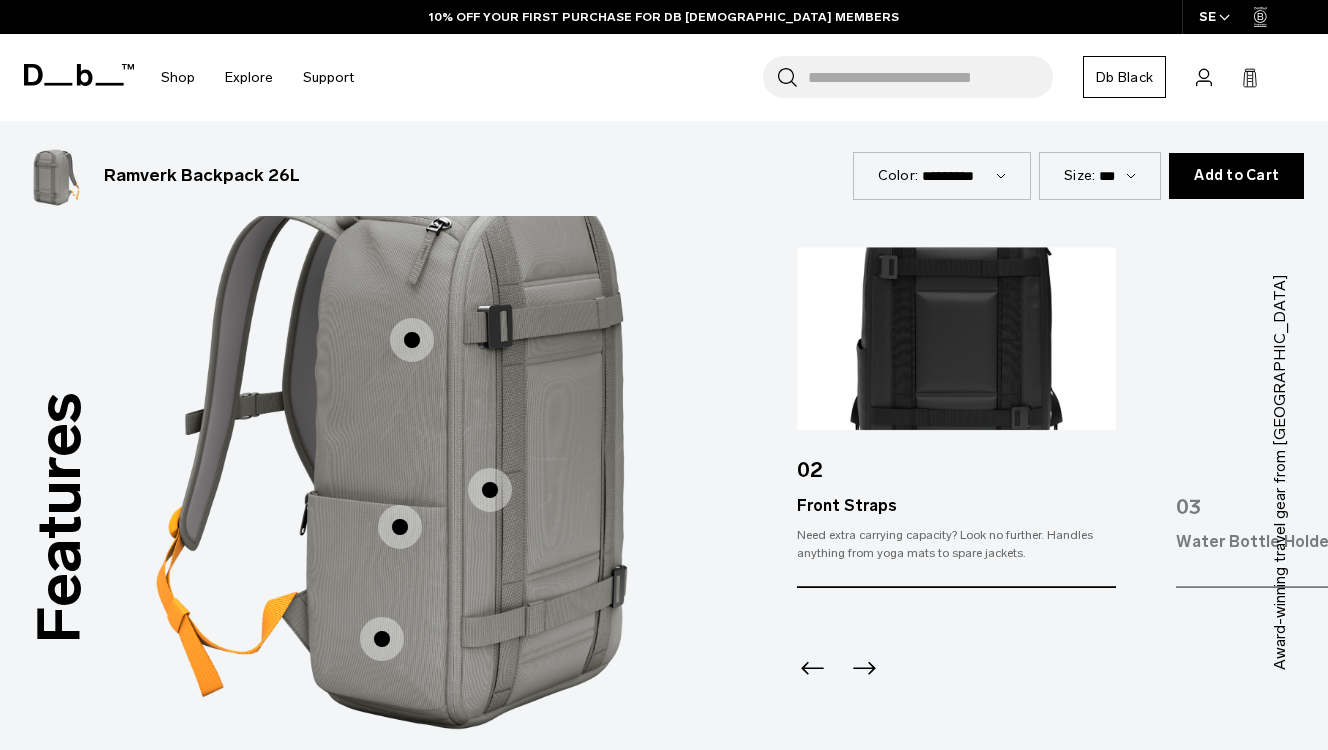 click at bounding box center (400, 527) 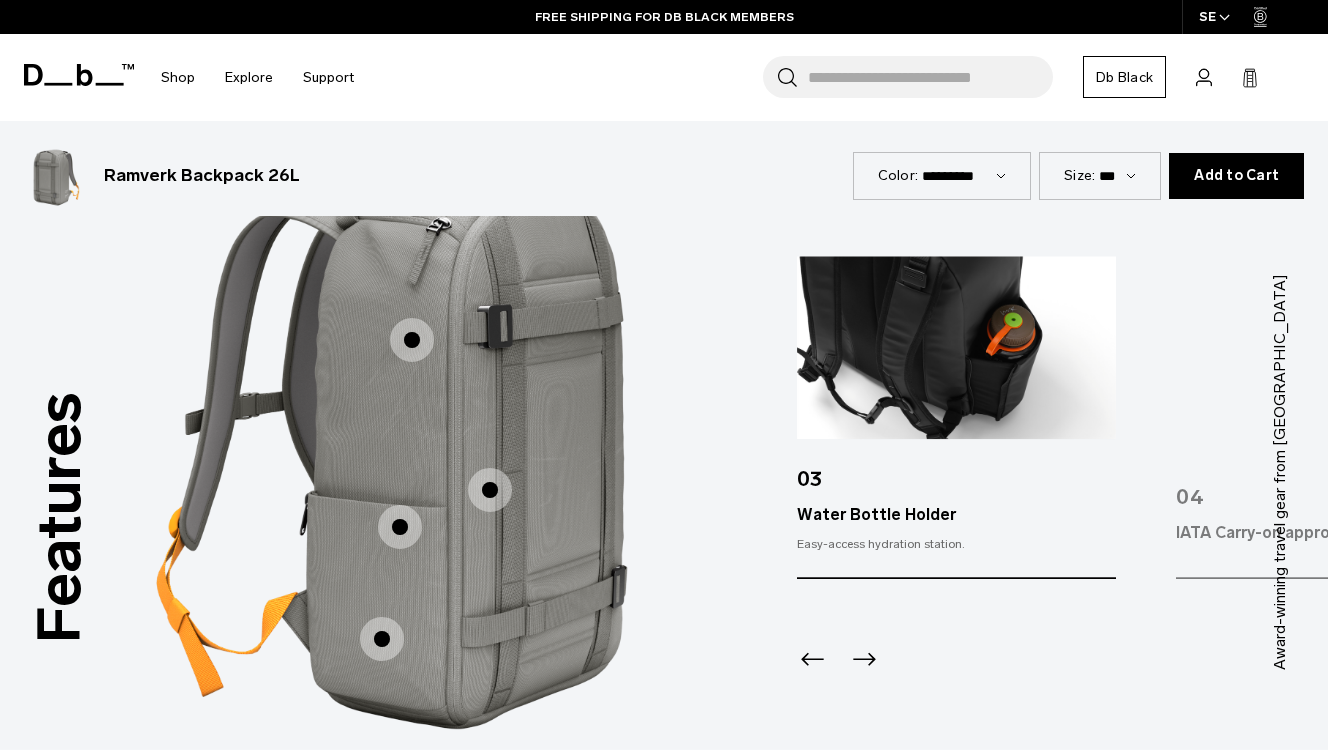 click at bounding box center (382, 639) 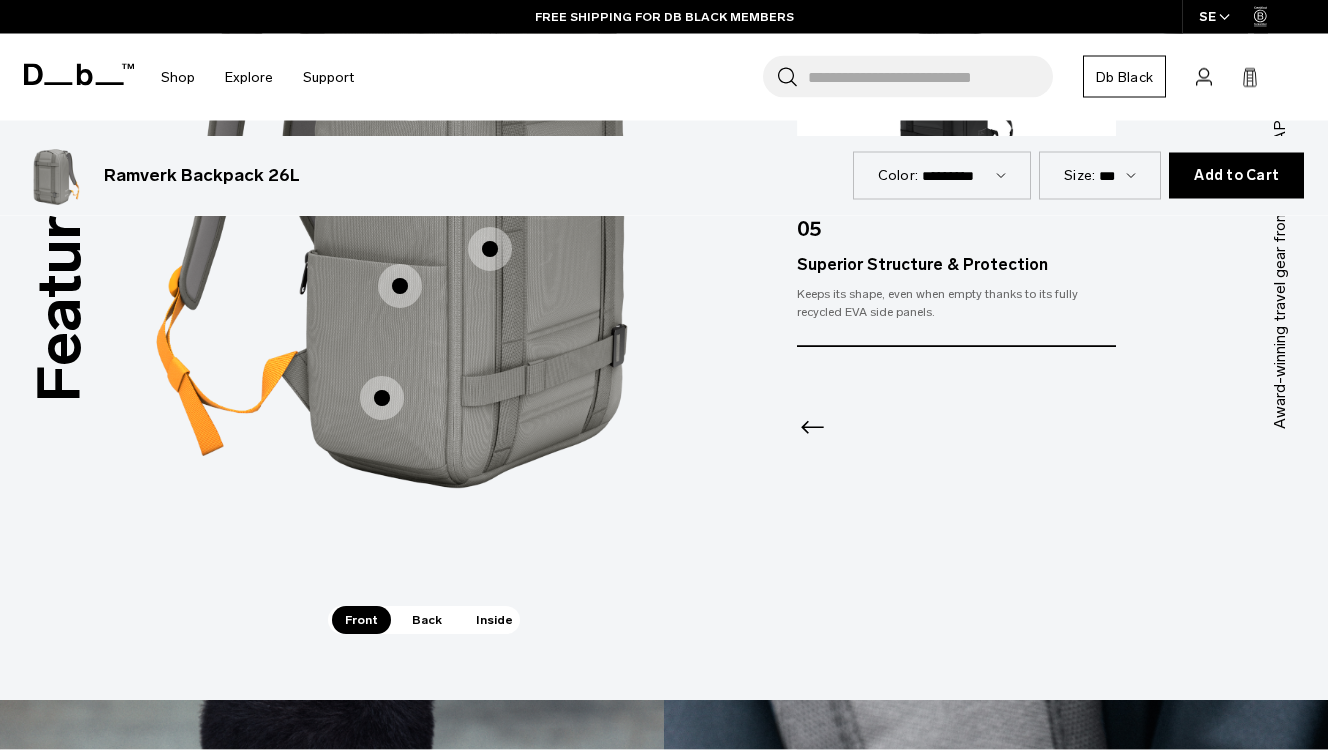 scroll, scrollTop: 2189, scrollLeft: 0, axis: vertical 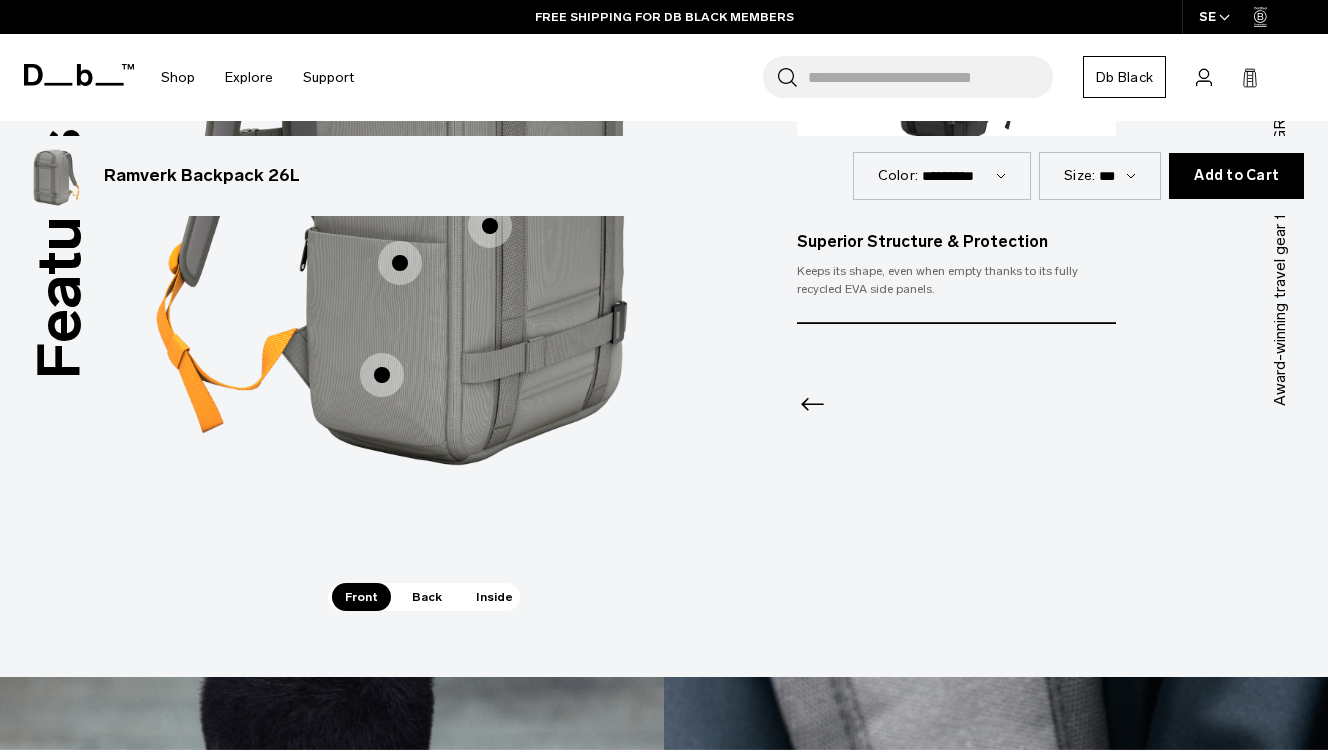 click on "Back" at bounding box center [427, 597] 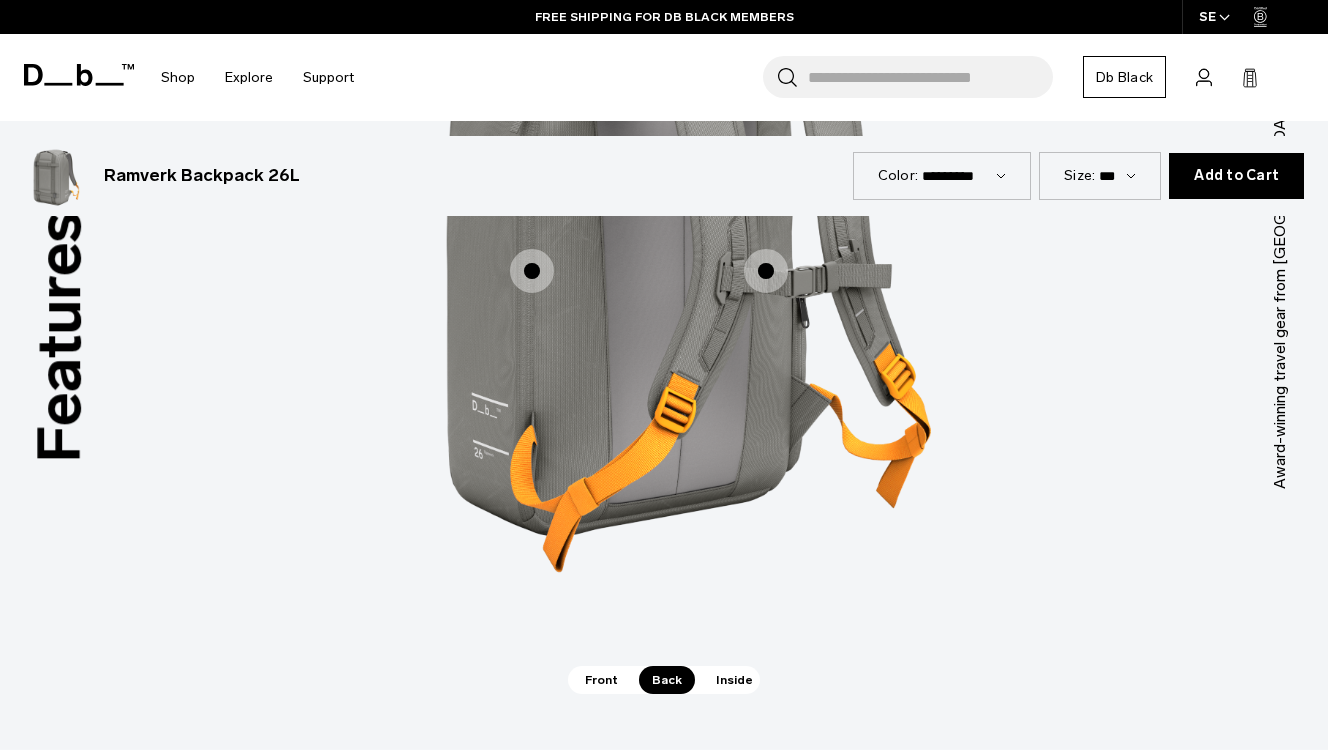 scroll, scrollTop: 2095, scrollLeft: 0, axis: vertical 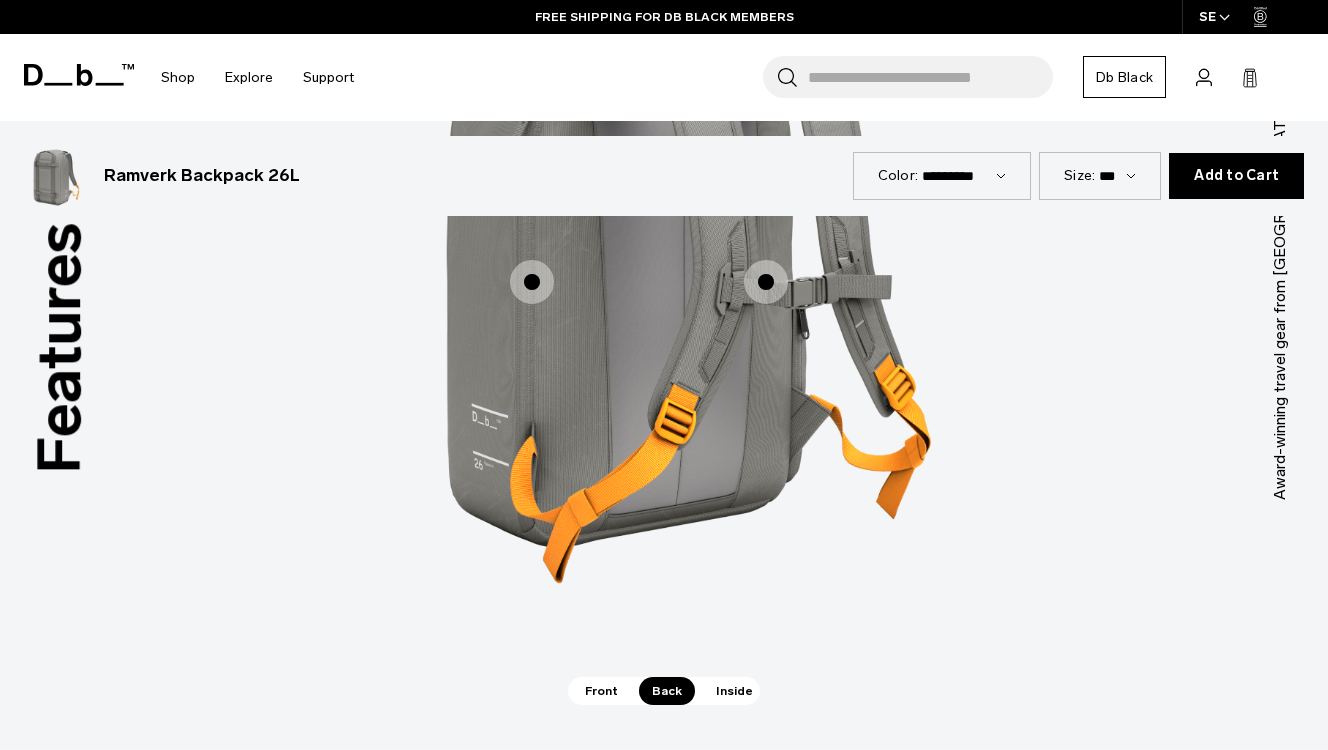 click on "Inside" at bounding box center (734, 691) 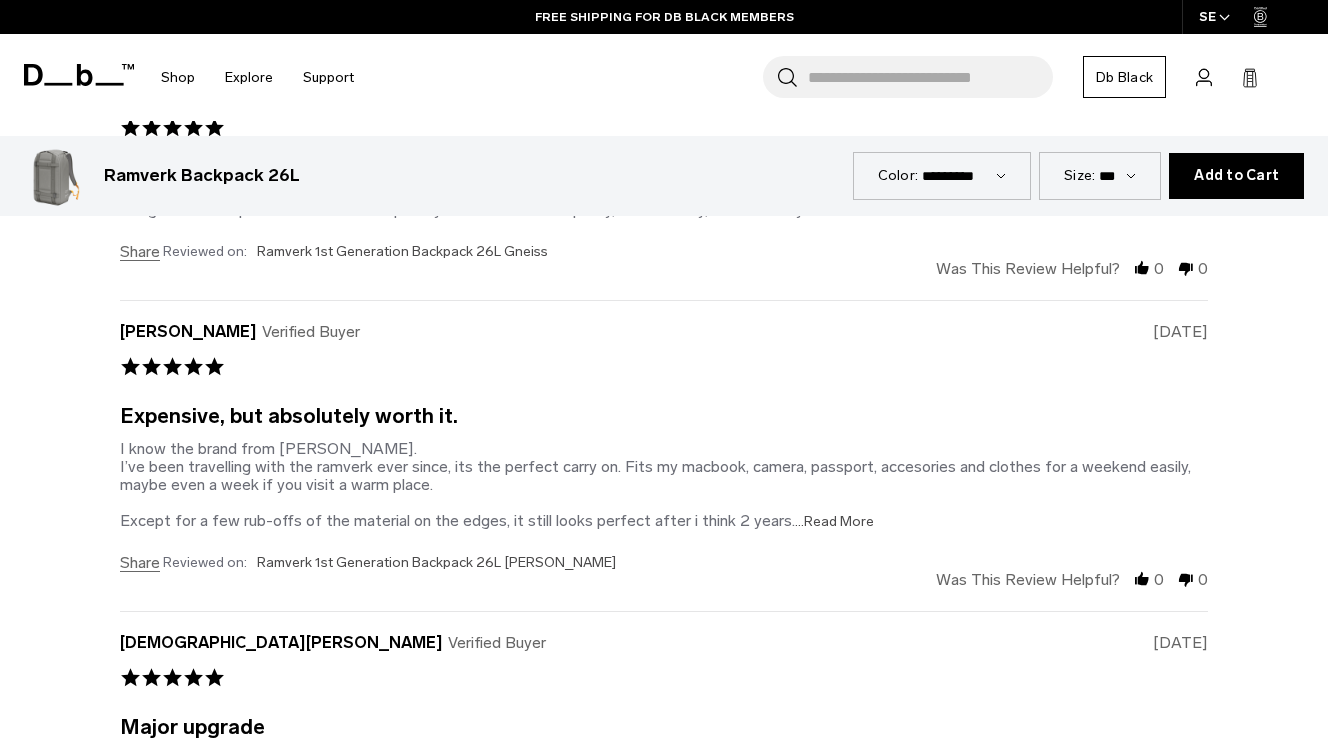scroll, scrollTop: 6246, scrollLeft: 0, axis: vertical 